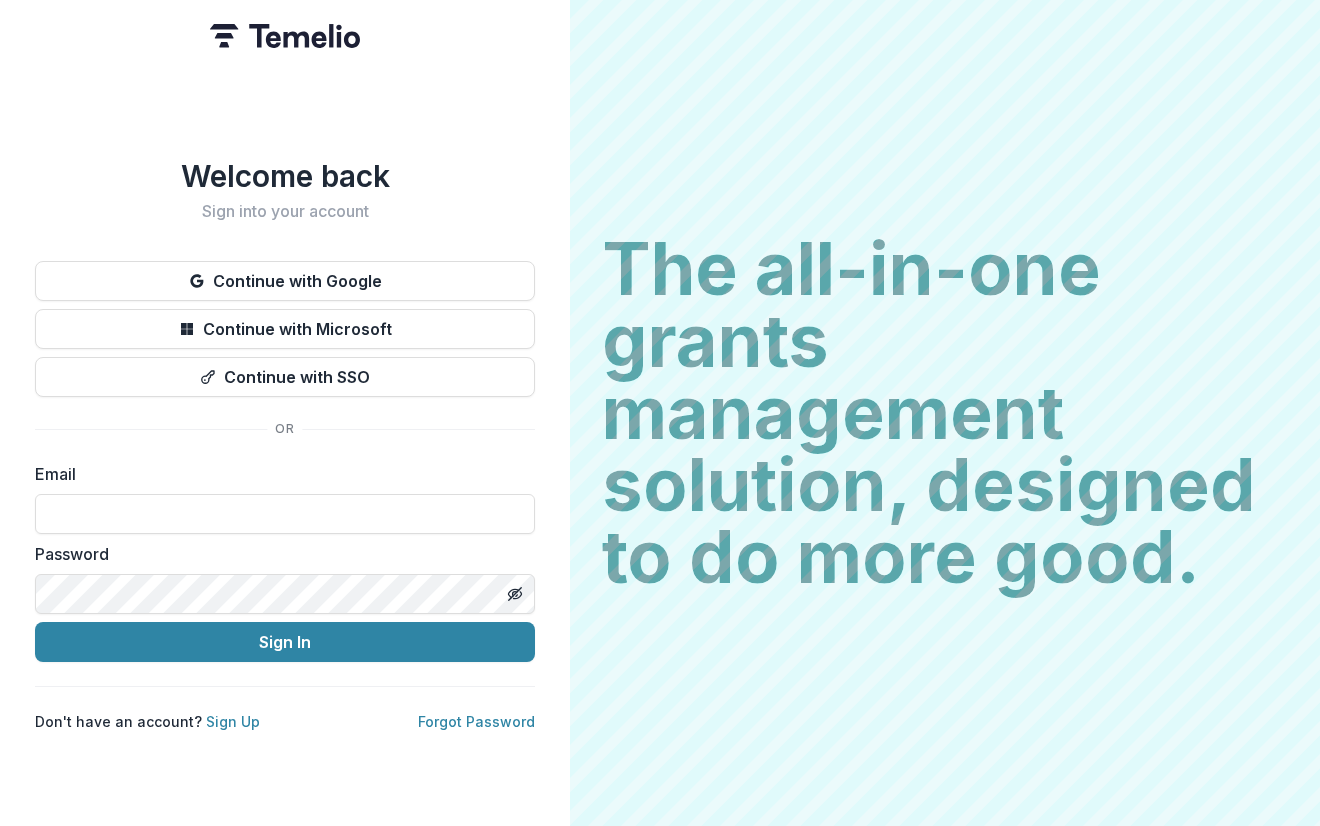 scroll, scrollTop: 0, scrollLeft: 0, axis: both 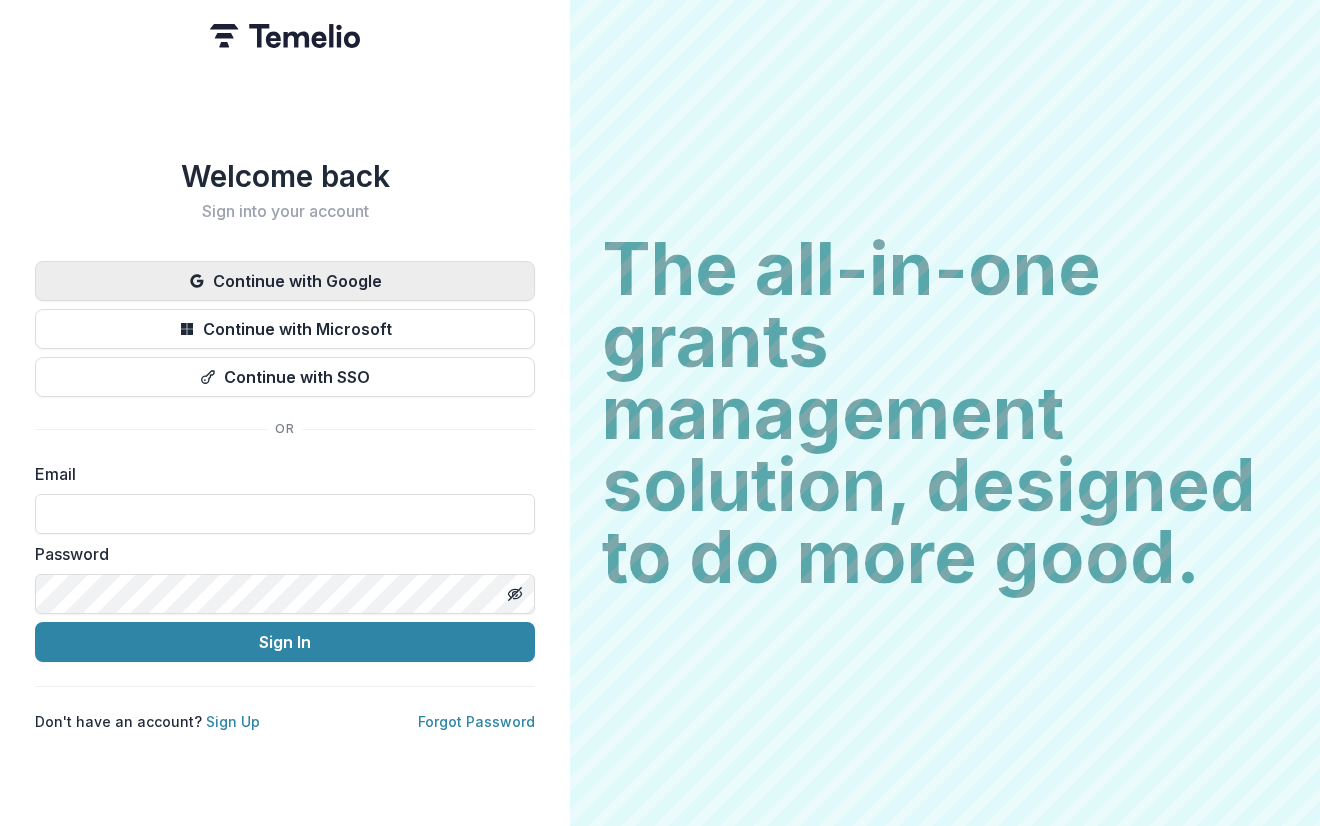 click on "Continue with Google" at bounding box center [285, 281] 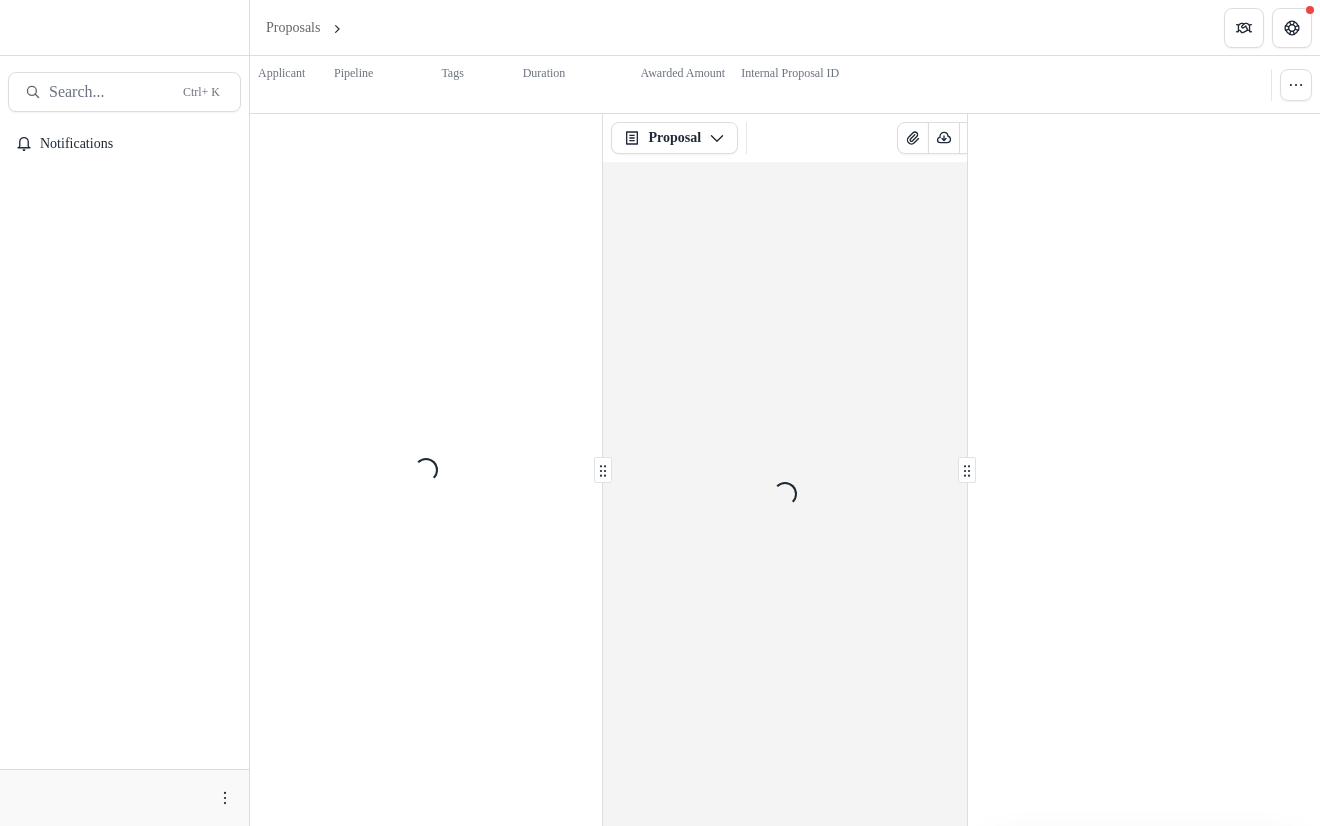 scroll, scrollTop: 0, scrollLeft: 0, axis: both 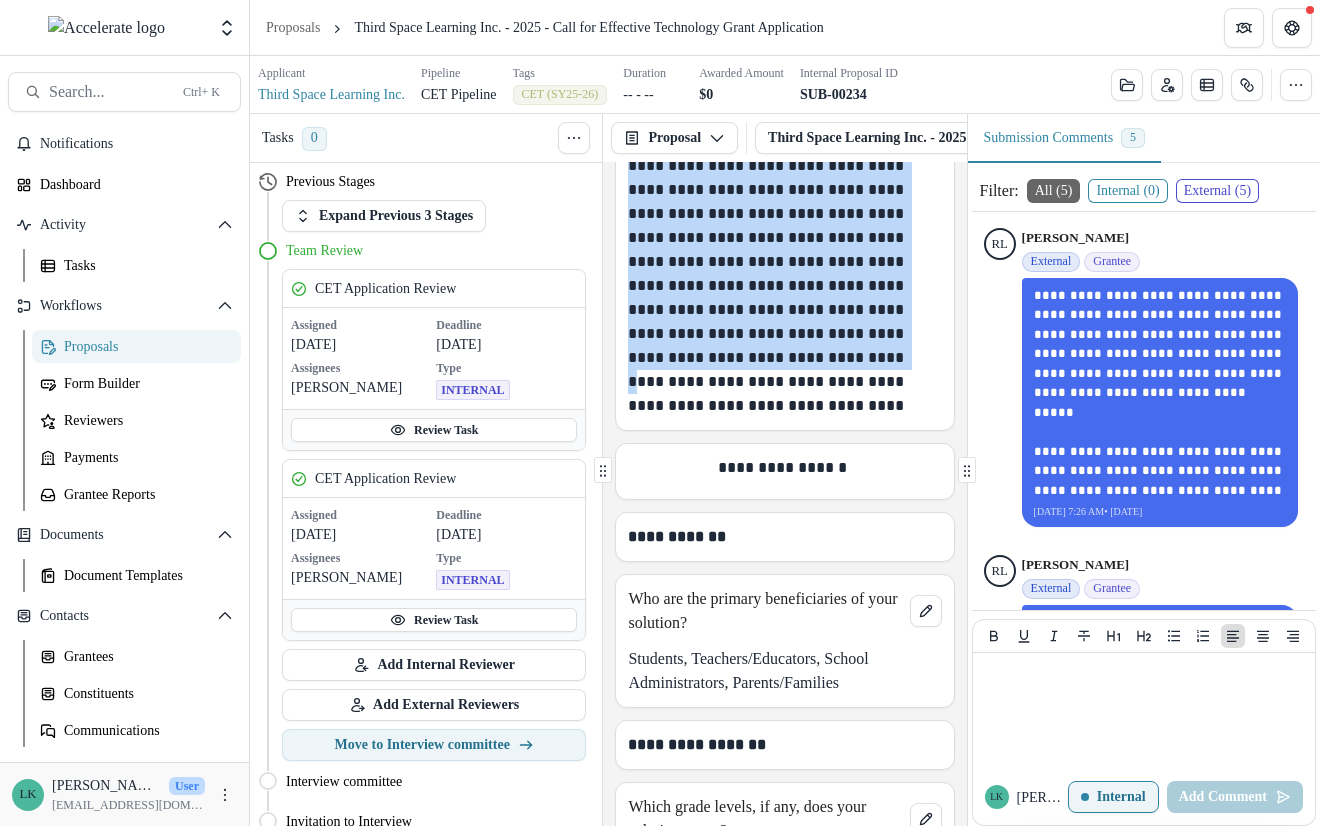 drag, startPoint x: 751, startPoint y: 308, endPoint x: 807, endPoint y: 576, distance: 273.78824 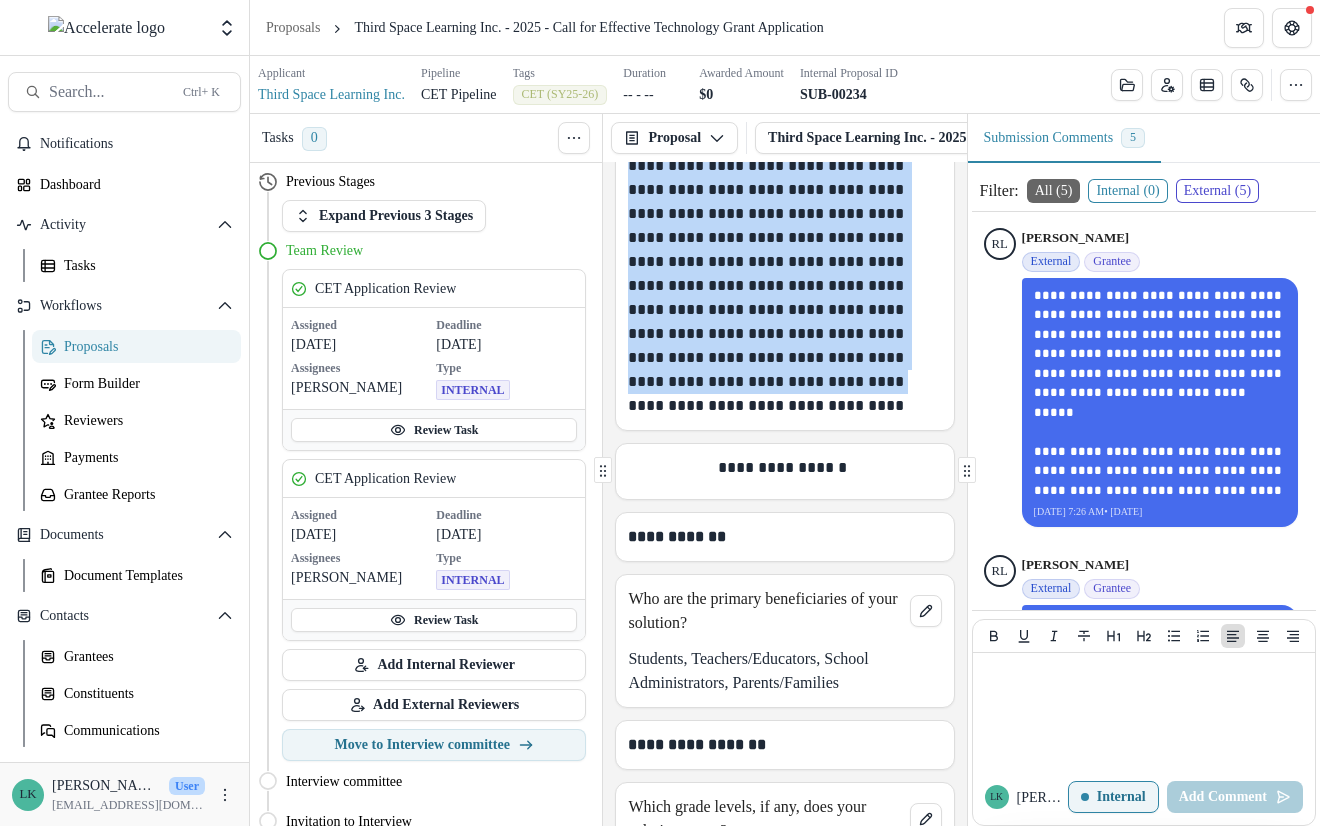 click on "**********" at bounding box center (782, 178) 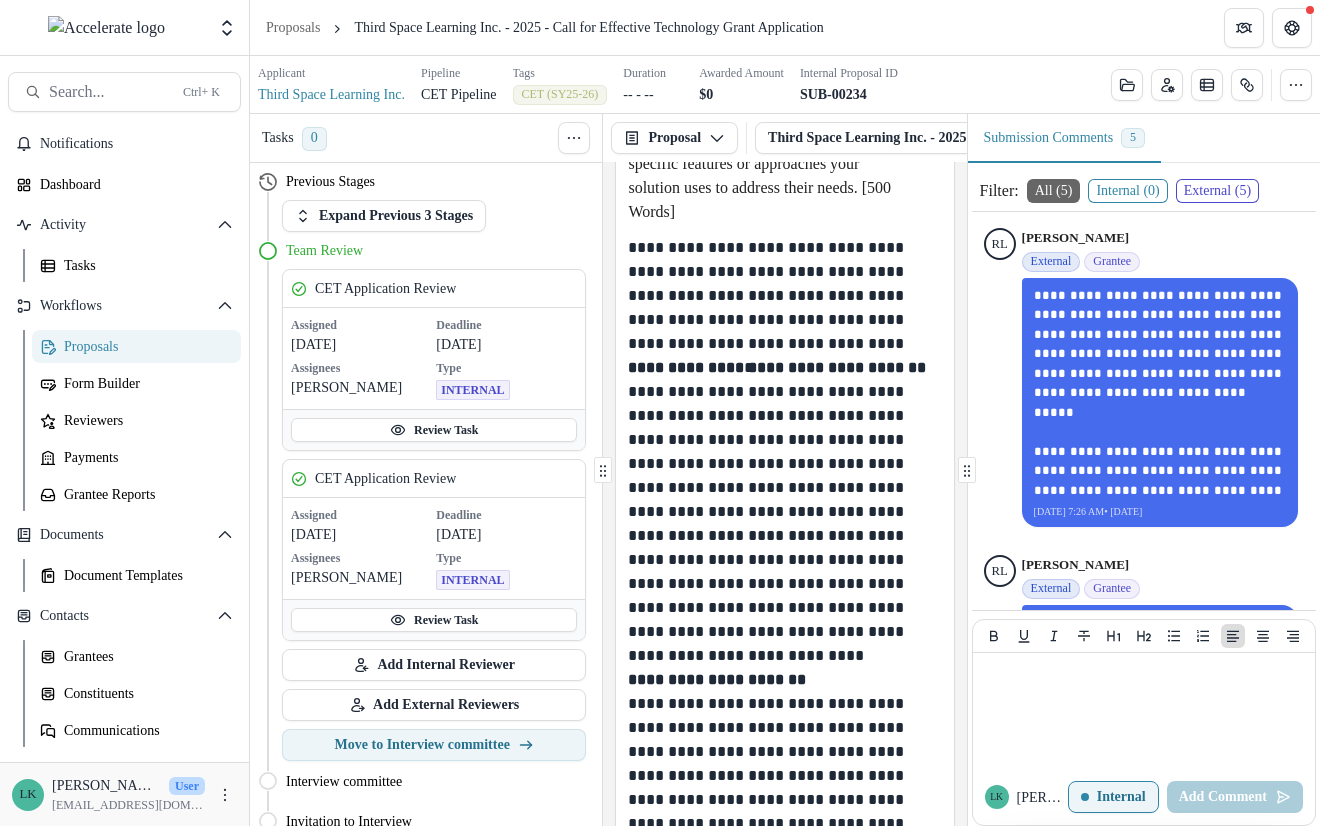 scroll, scrollTop: 23530, scrollLeft: 0, axis: vertical 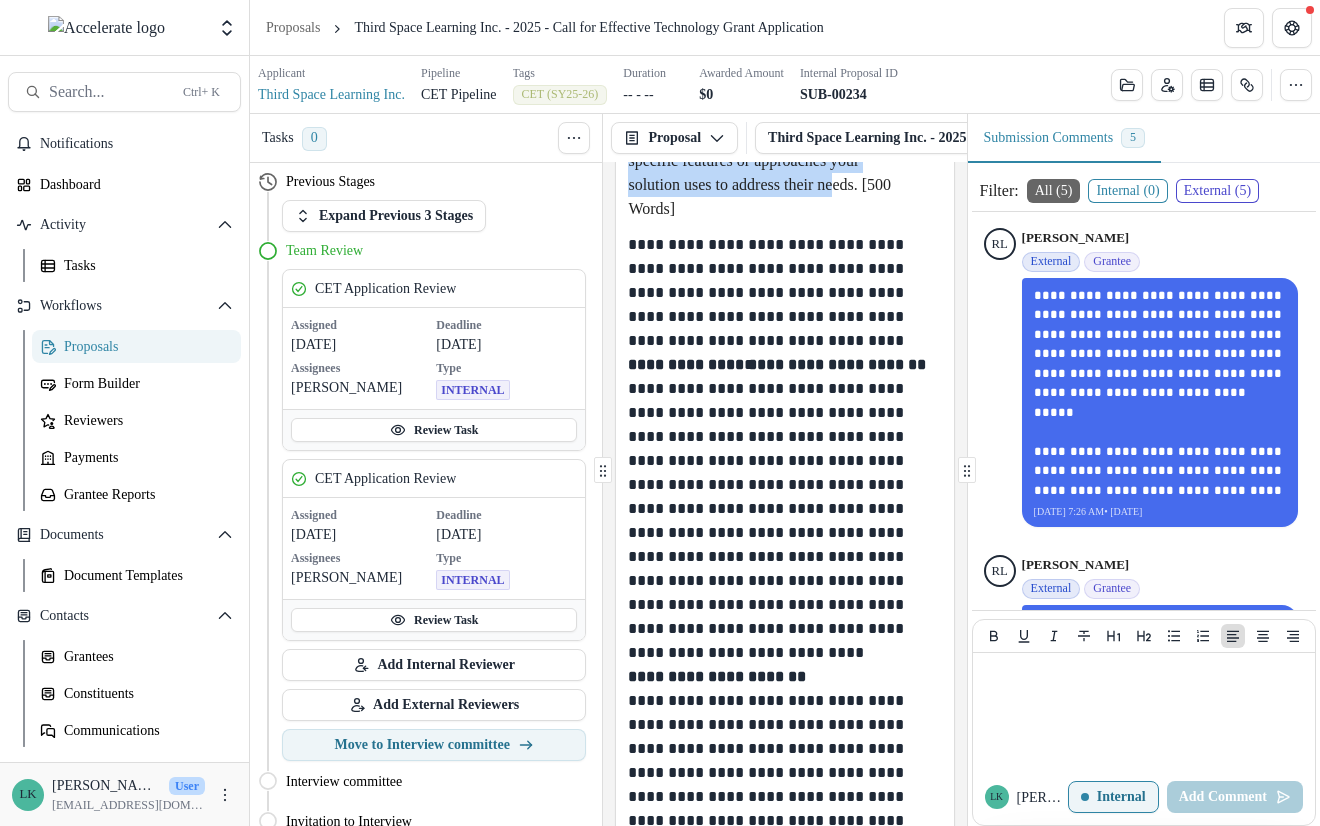 drag, startPoint x: 724, startPoint y: 298, endPoint x: 748, endPoint y: 488, distance: 191.5098 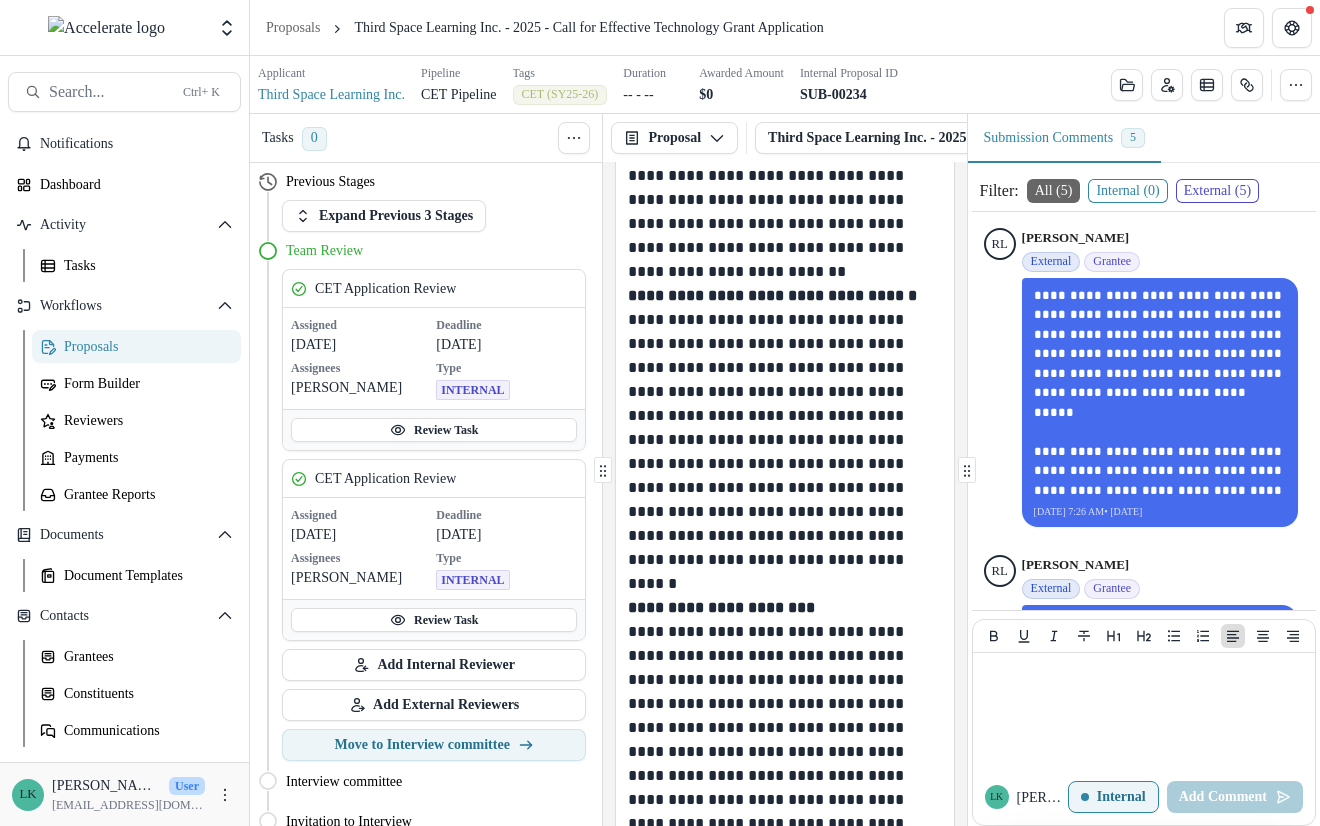 scroll, scrollTop: 24222, scrollLeft: 0, axis: vertical 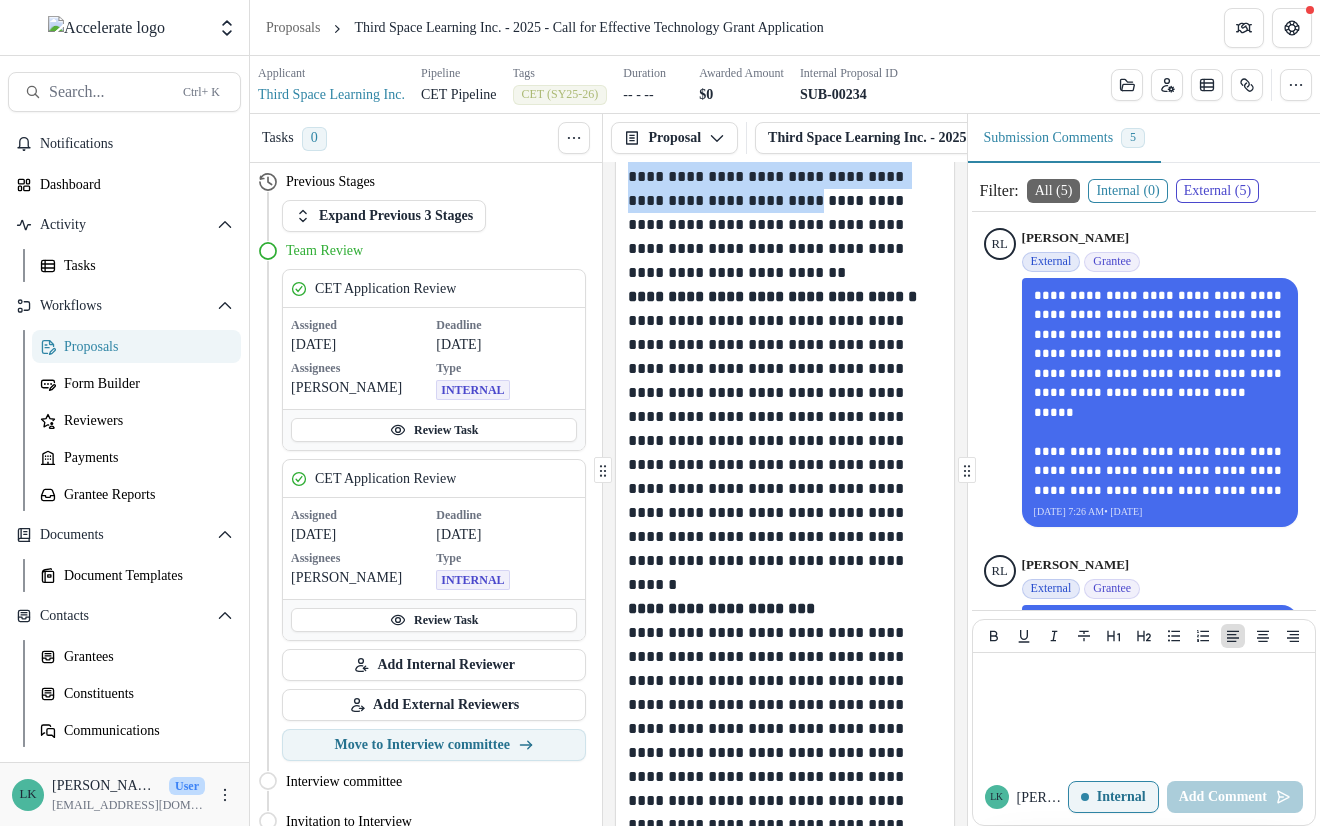 drag, startPoint x: 710, startPoint y: 280, endPoint x: 785, endPoint y: 503, distance: 235.2743 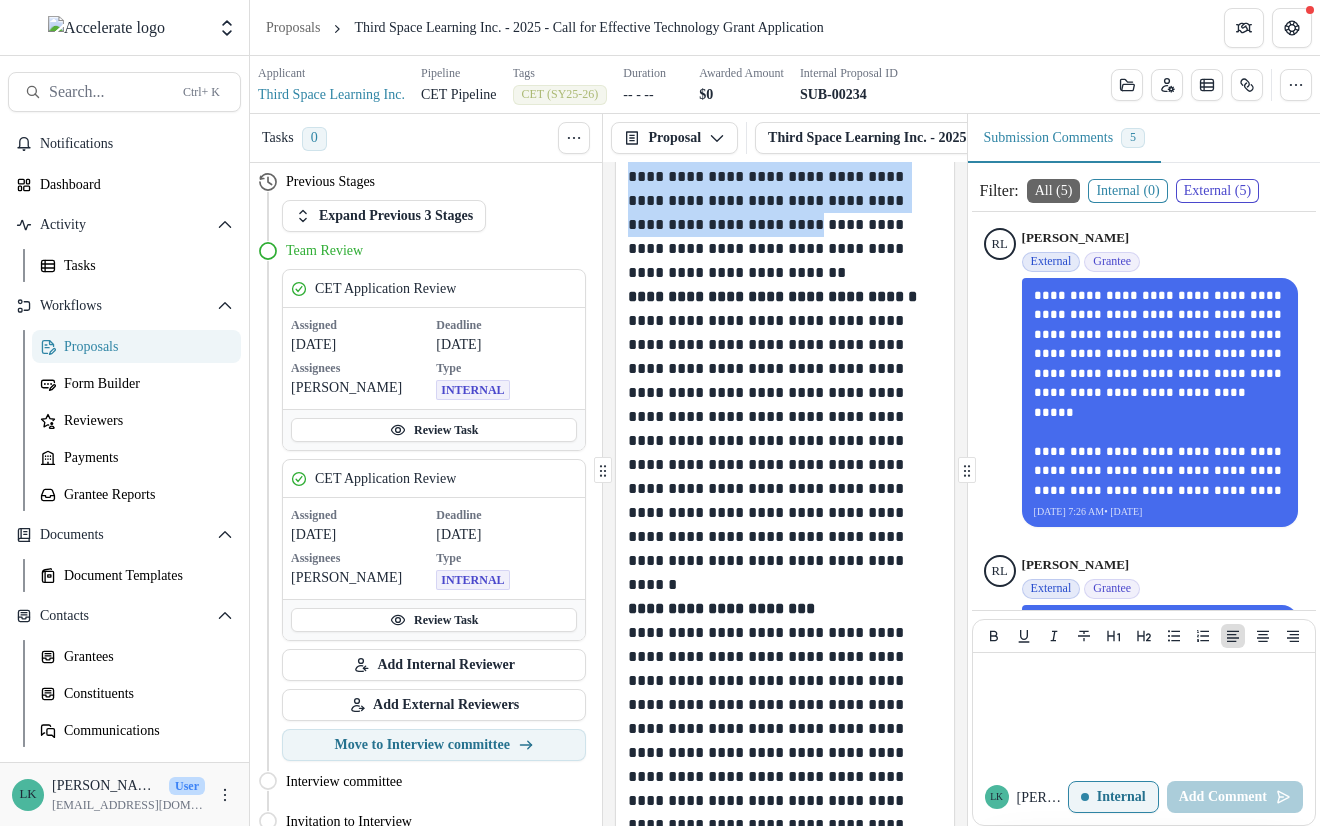 click on "**********" at bounding box center (782, 129) 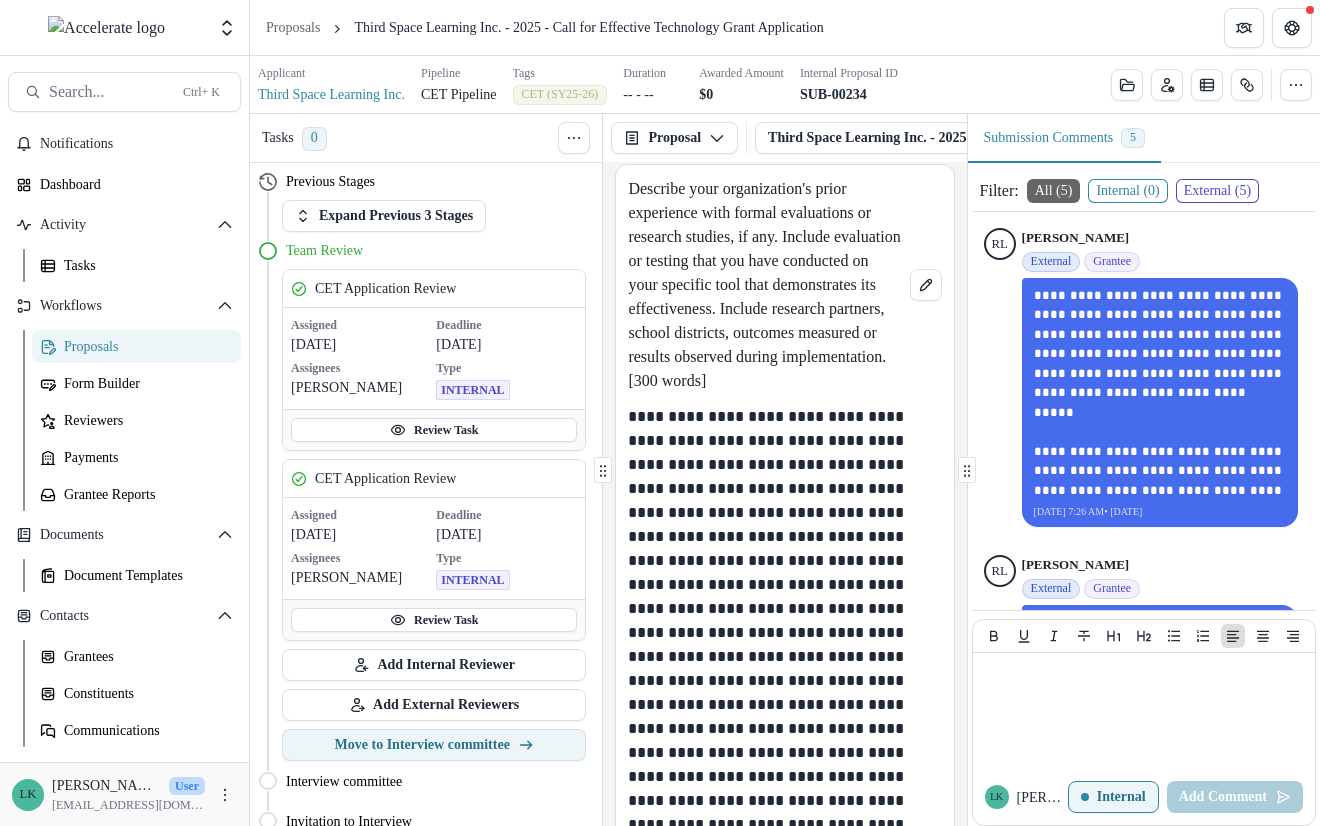 scroll, scrollTop: 37127, scrollLeft: 0, axis: vertical 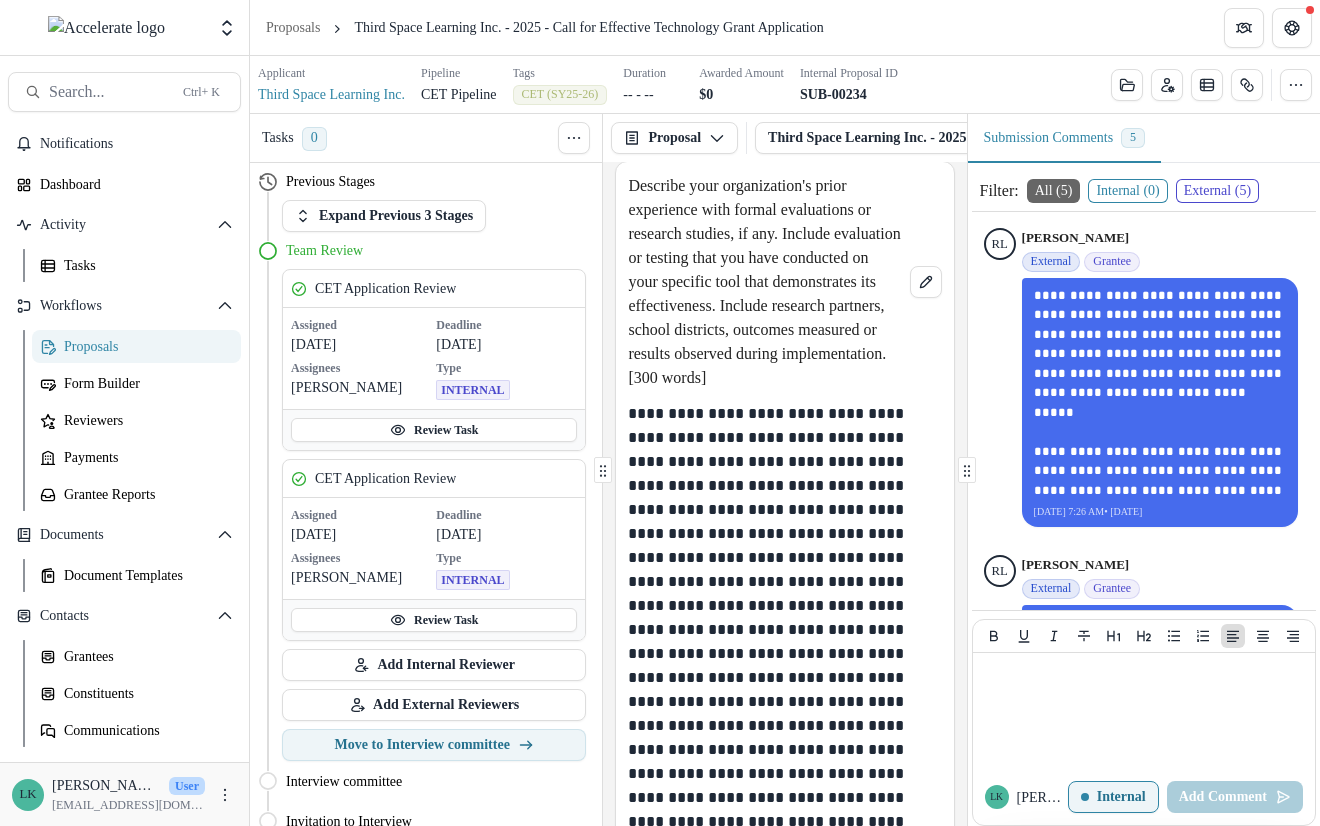 click on "**********" at bounding box center [779, -397] 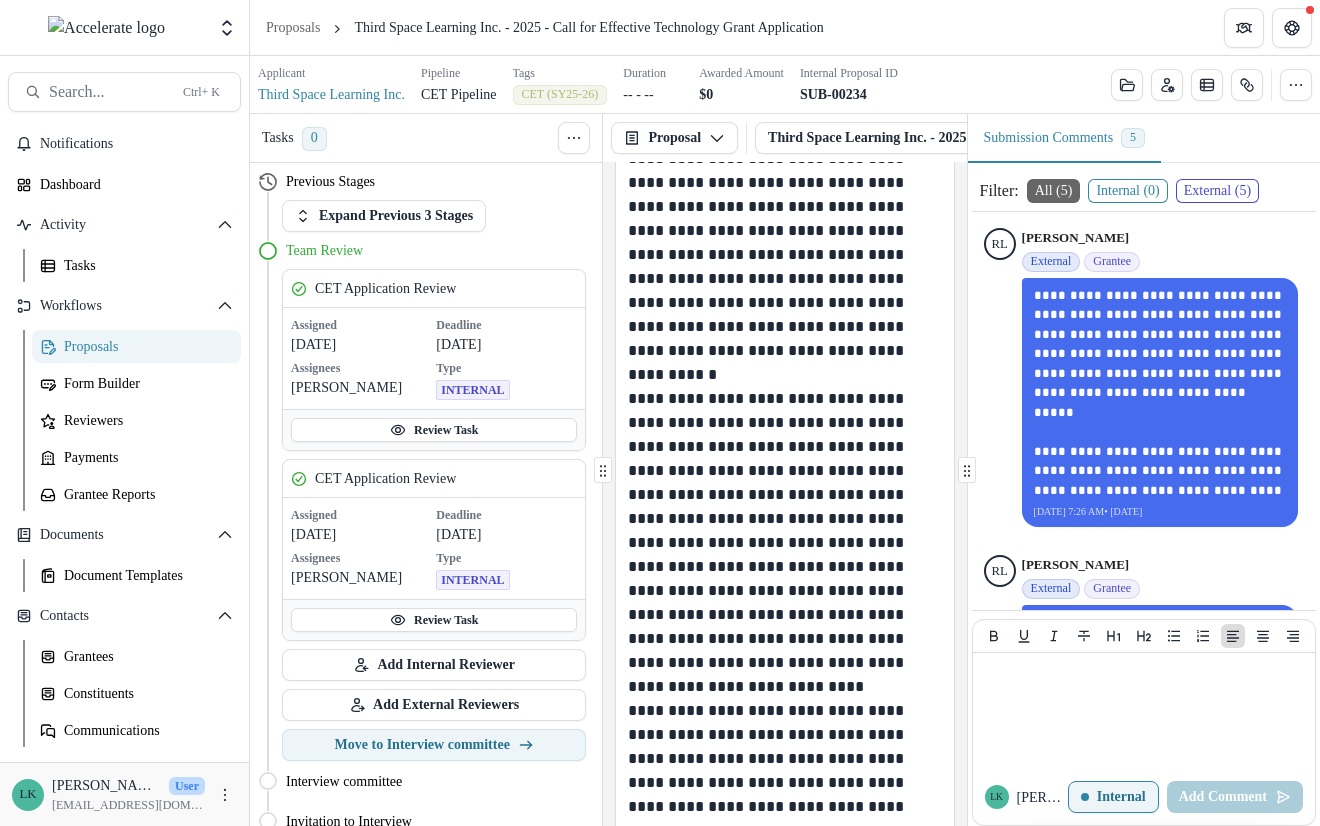 scroll, scrollTop: 34311, scrollLeft: 0, axis: vertical 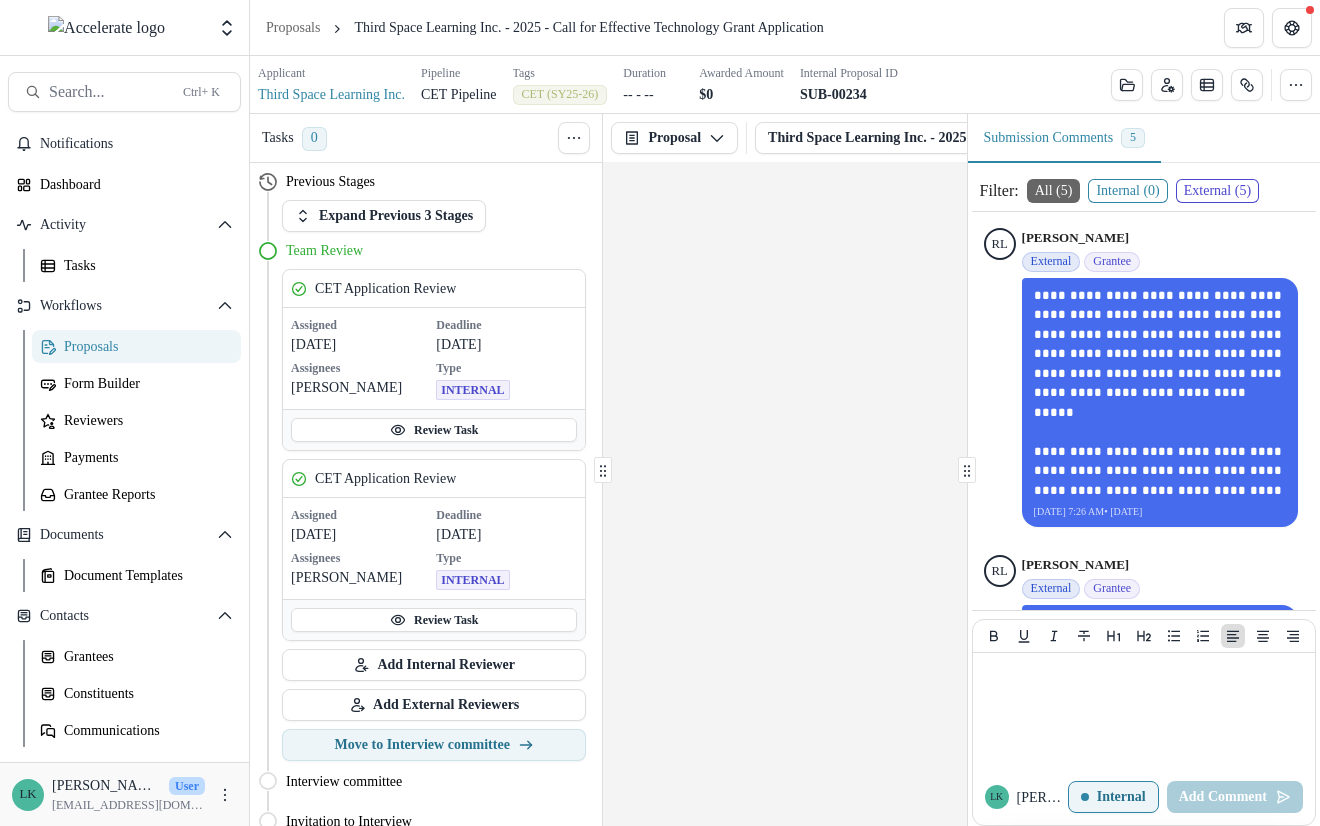 drag, startPoint x: 959, startPoint y: 616, endPoint x: 955, endPoint y: 717, distance: 101.07918 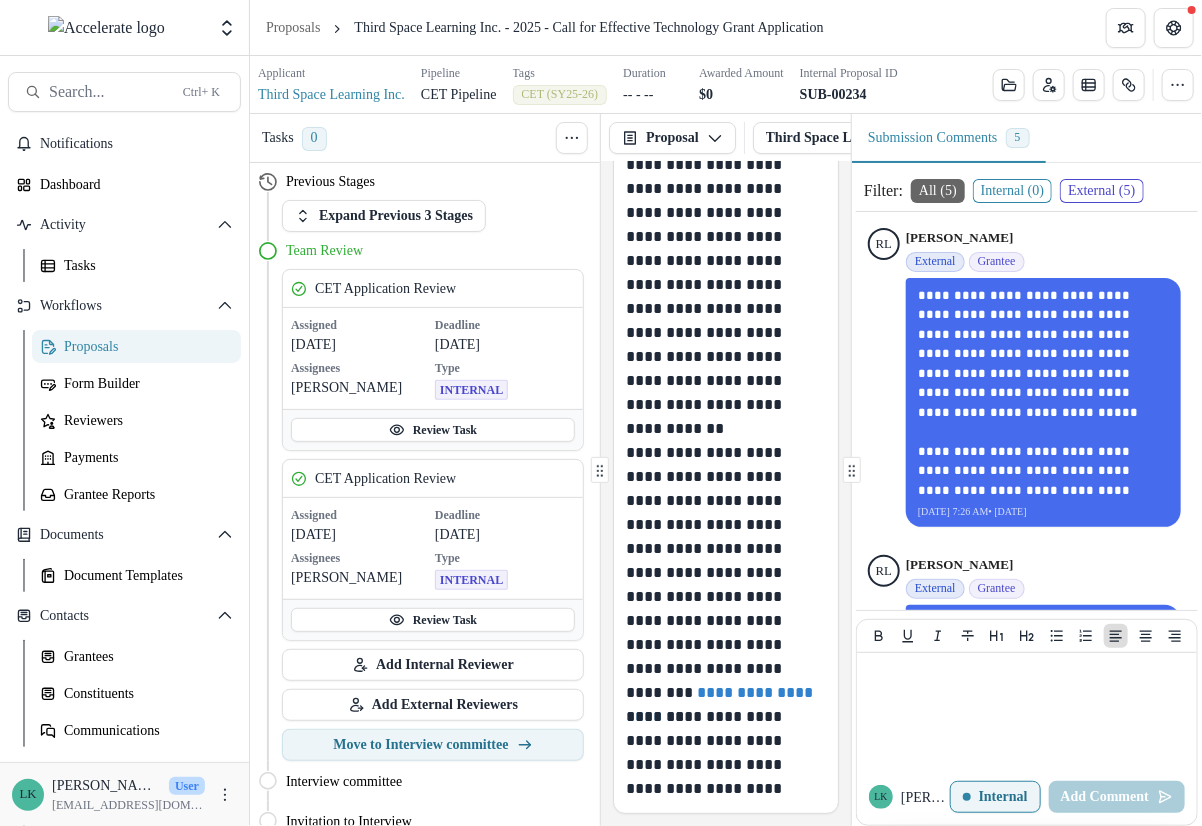 scroll, scrollTop: 74595, scrollLeft: 0, axis: vertical 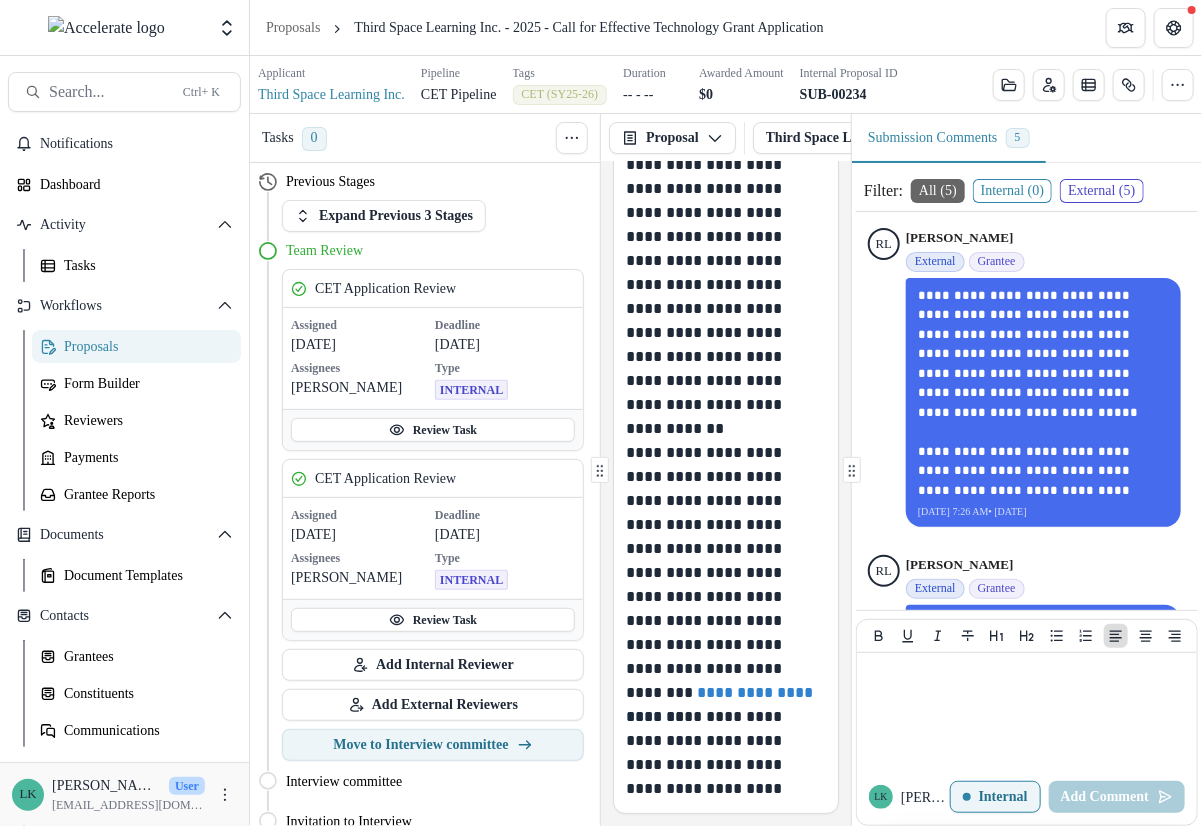 drag, startPoint x: 488, startPoint y: 717, endPoint x: 586, endPoint y: 721, distance: 98.0816 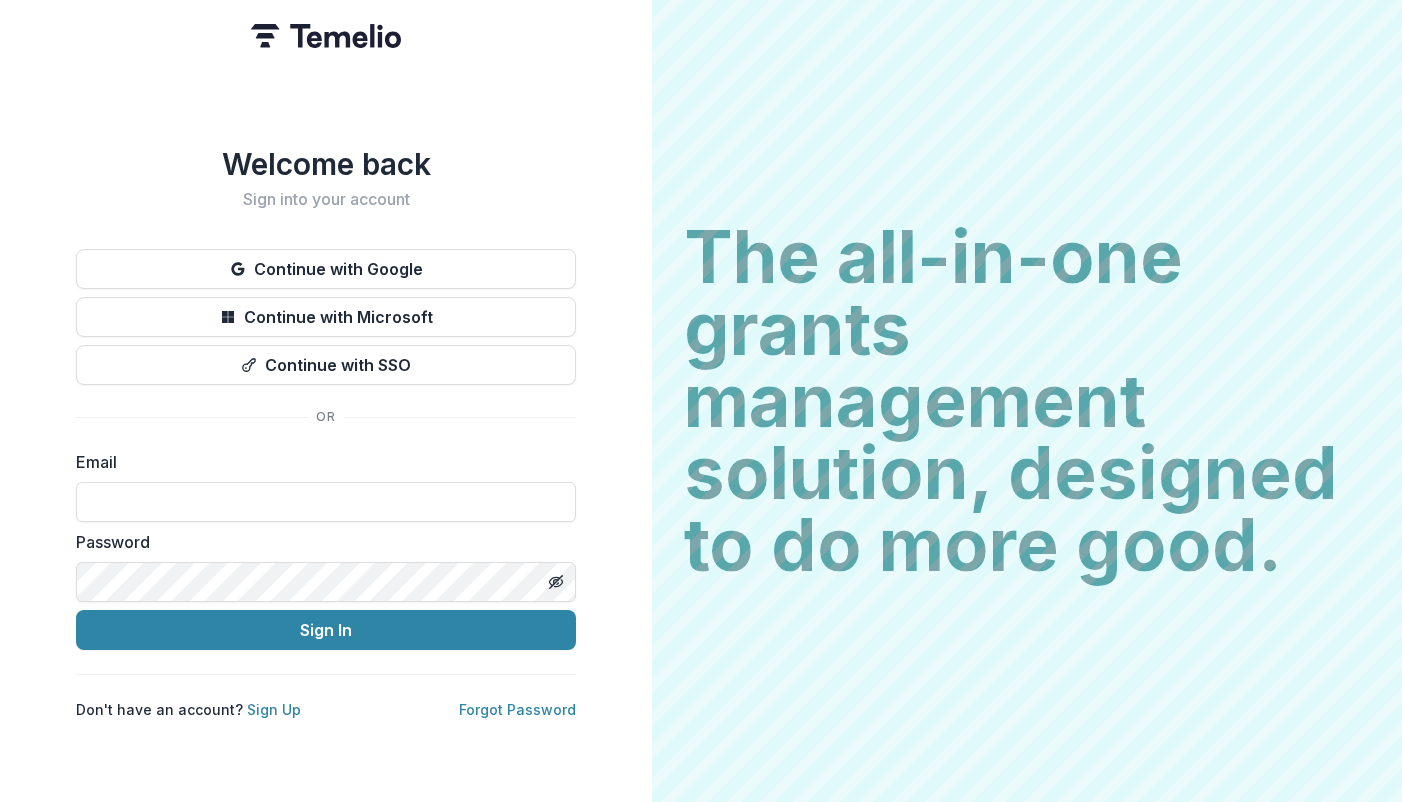 scroll, scrollTop: 0, scrollLeft: 0, axis: both 